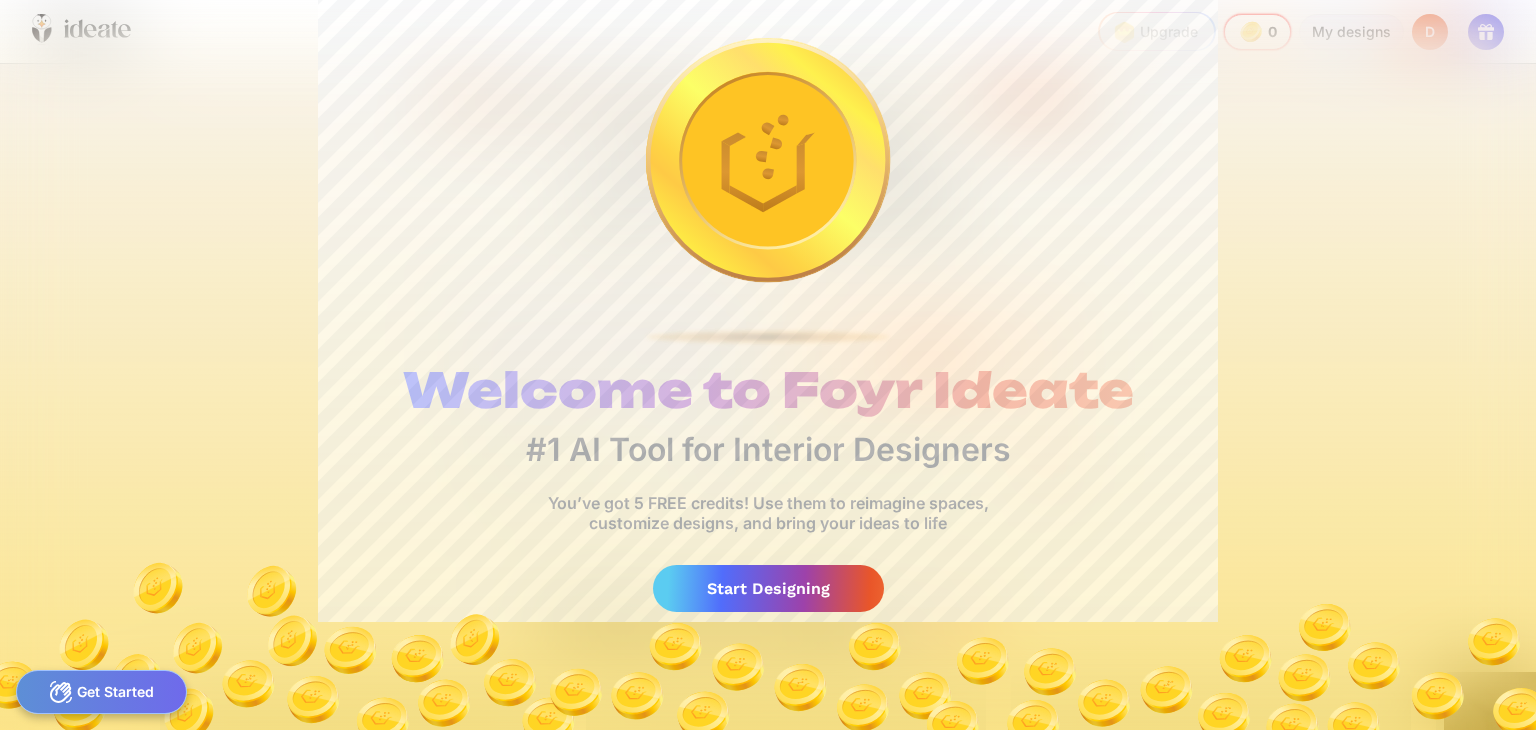 click on "Start Designing" at bounding box center [768, 588] 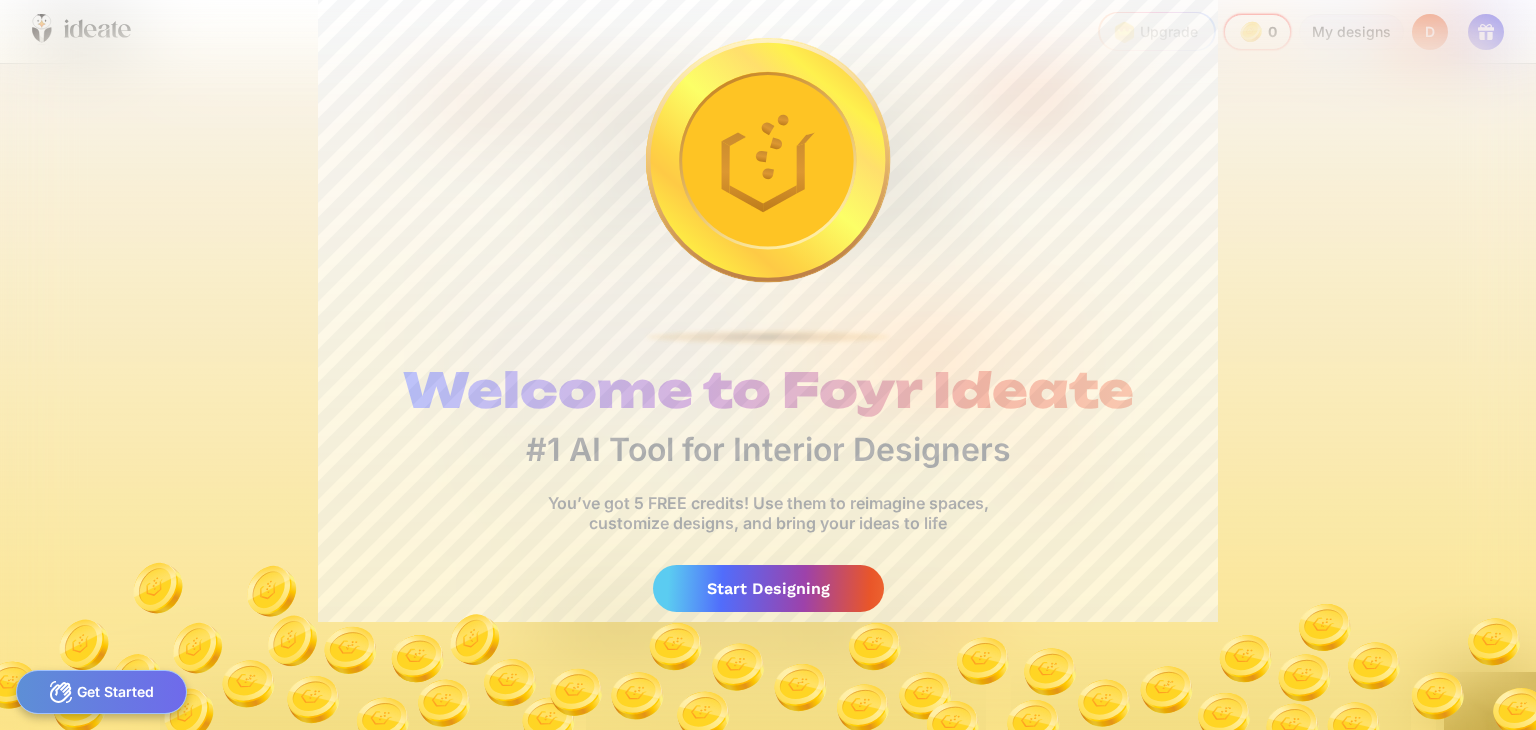 scroll, scrollTop: 0, scrollLeft: 0, axis: both 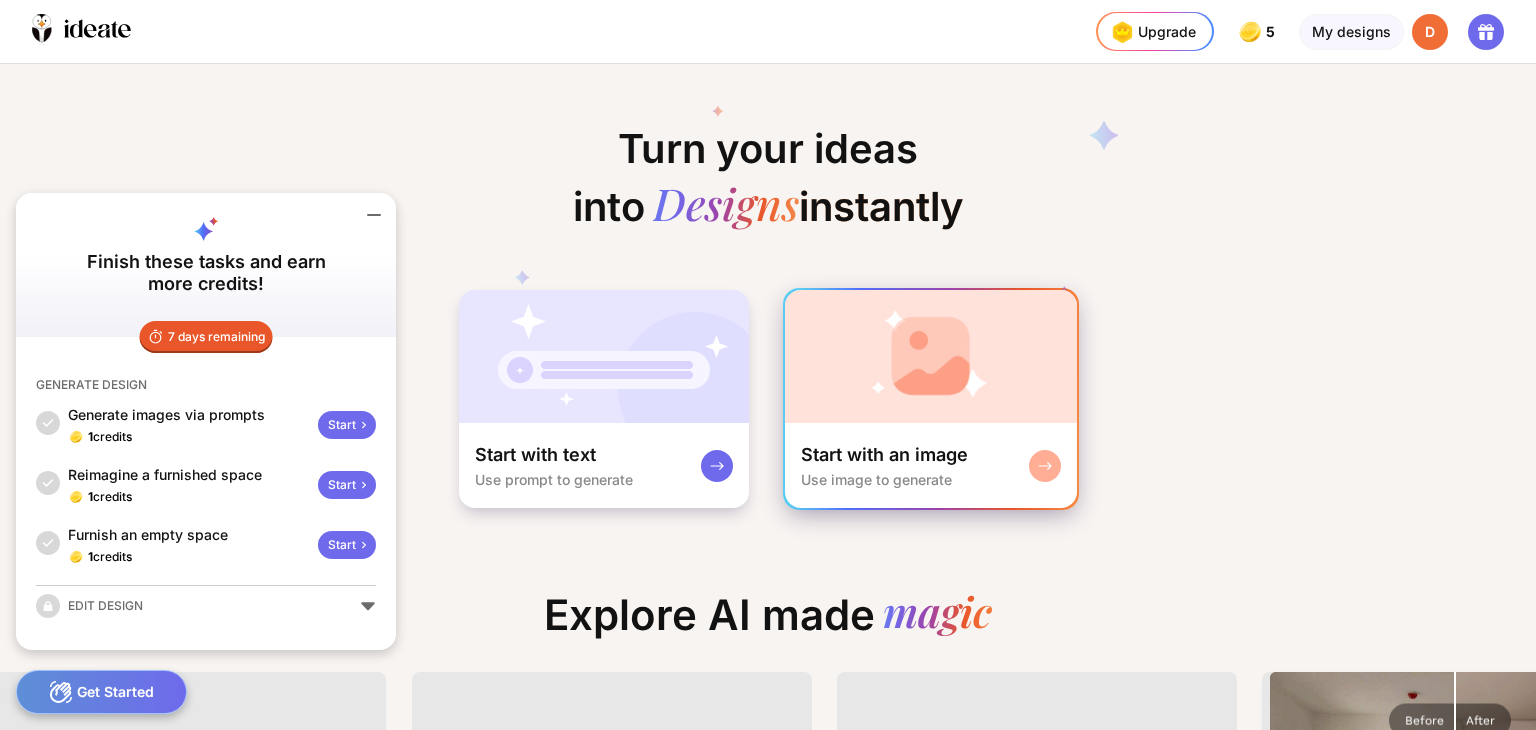 click at bounding box center (931, 356) 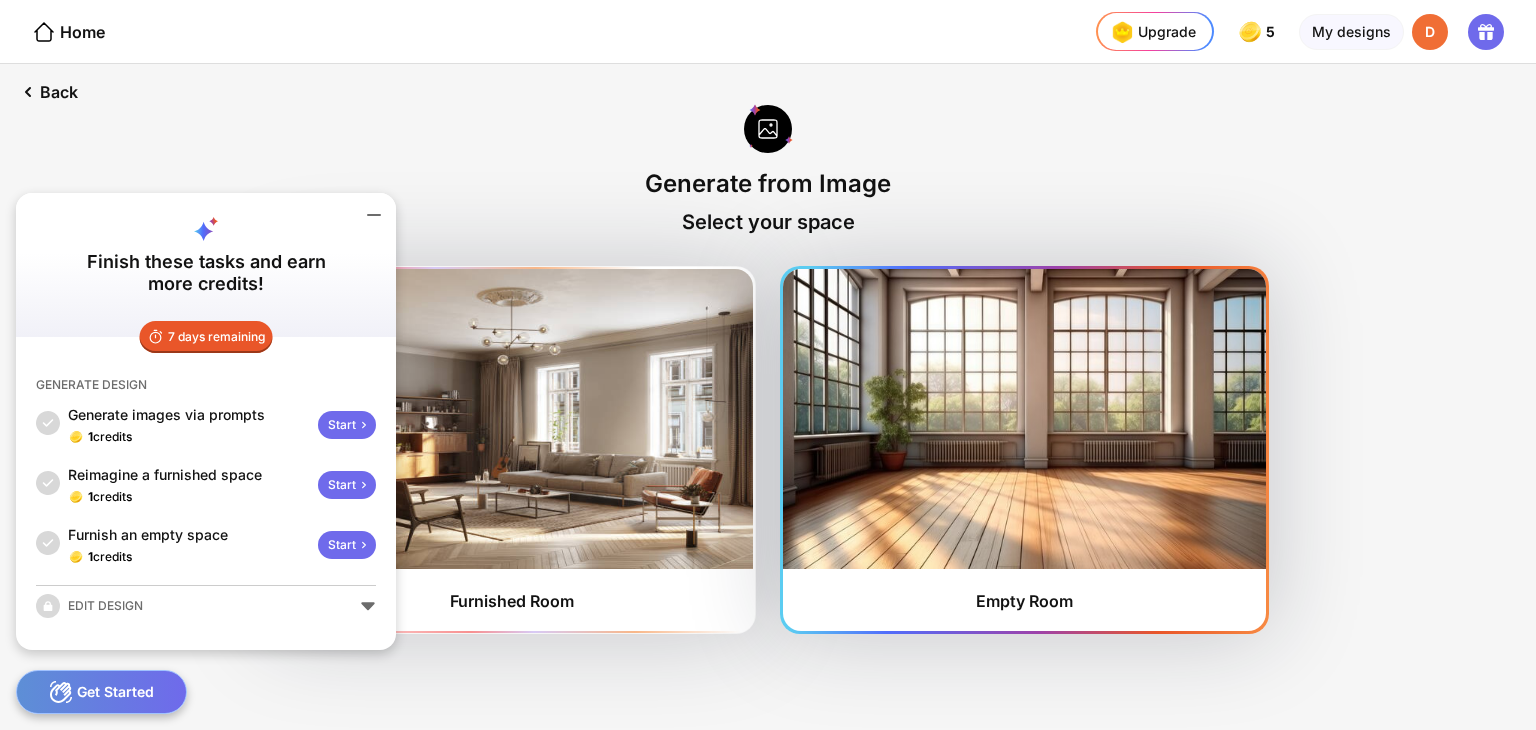 click at bounding box center (1024, 419) 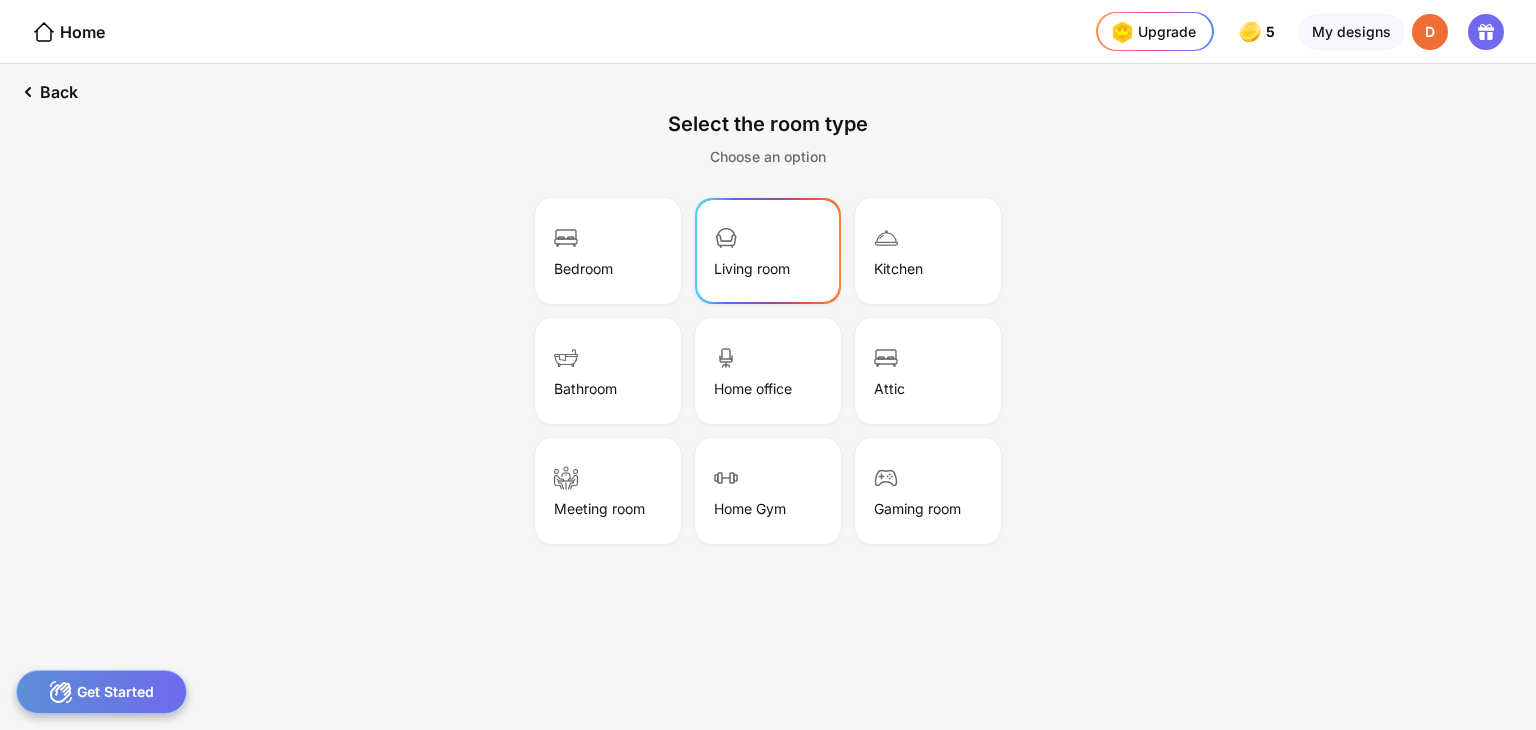 click on "Living room" at bounding box center [752, 268] 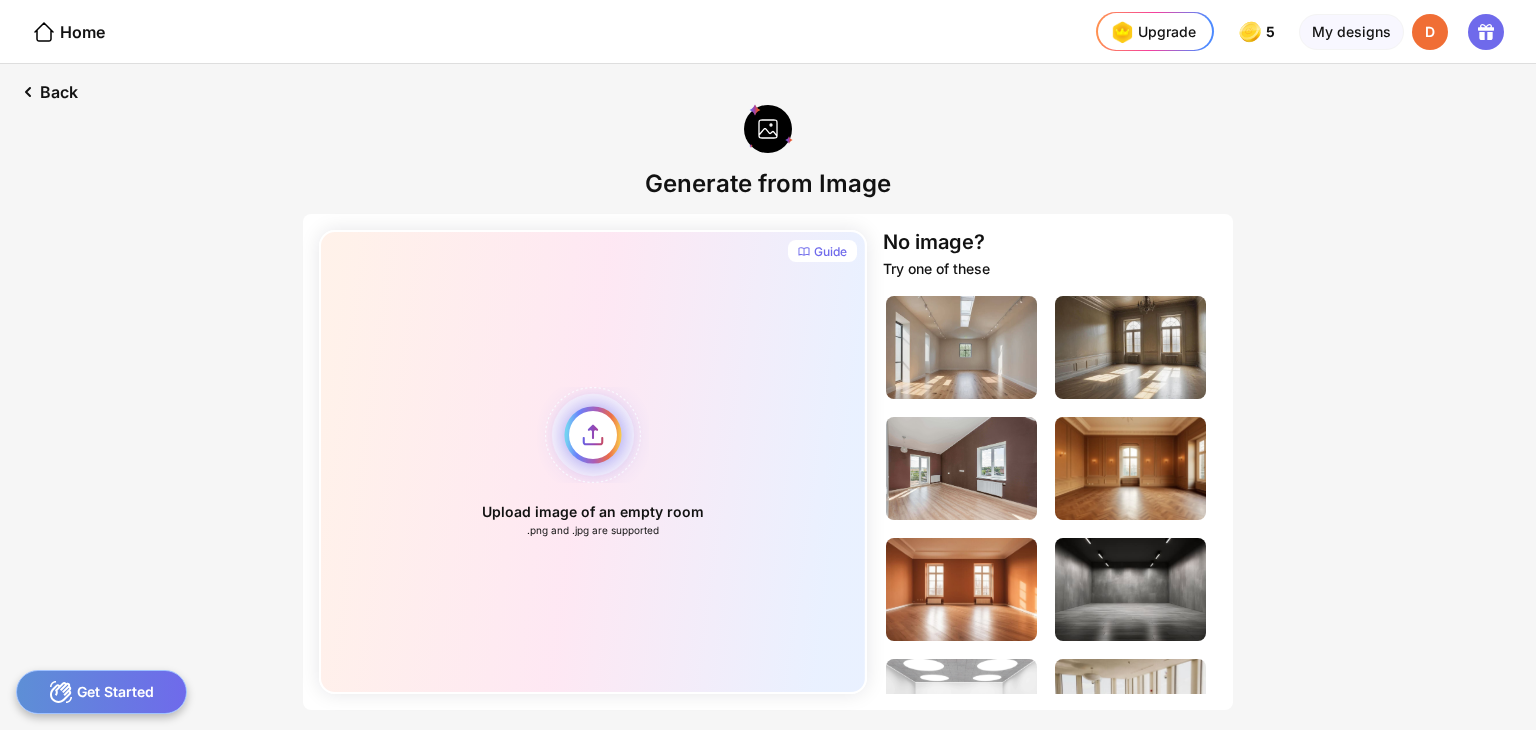 click on "Upload image of an empty room .png and .jpg are supported" at bounding box center [593, 462] 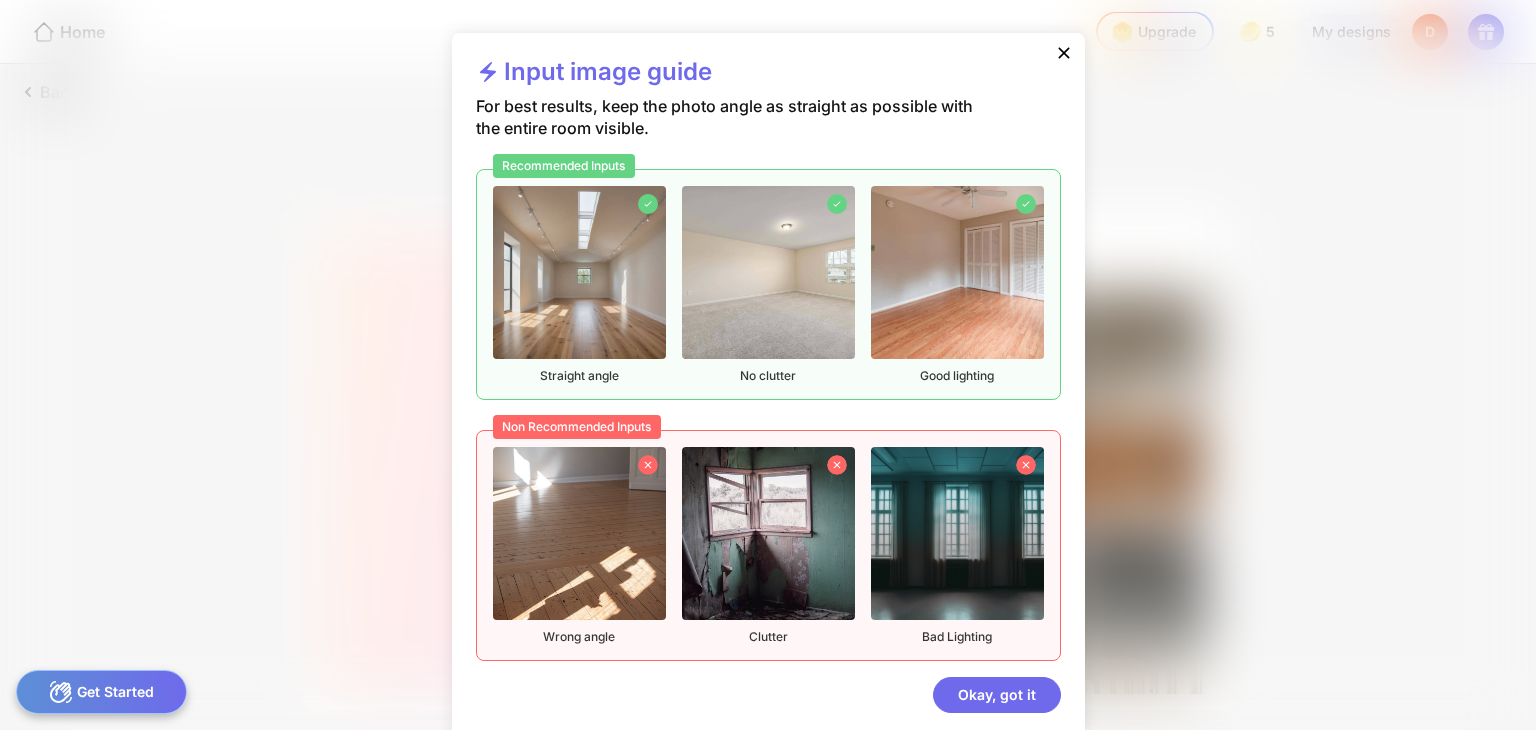 click on "Input image guide For best results, keep the photo angle as straight as possible with the entire room visible. Recommended Inputs  Straight angle   No clutter   Good lighting  Non Recommended Inputs  Wrong angle   Clutter   Bad Lighting  Okay, got it" at bounding box center (768, 365) 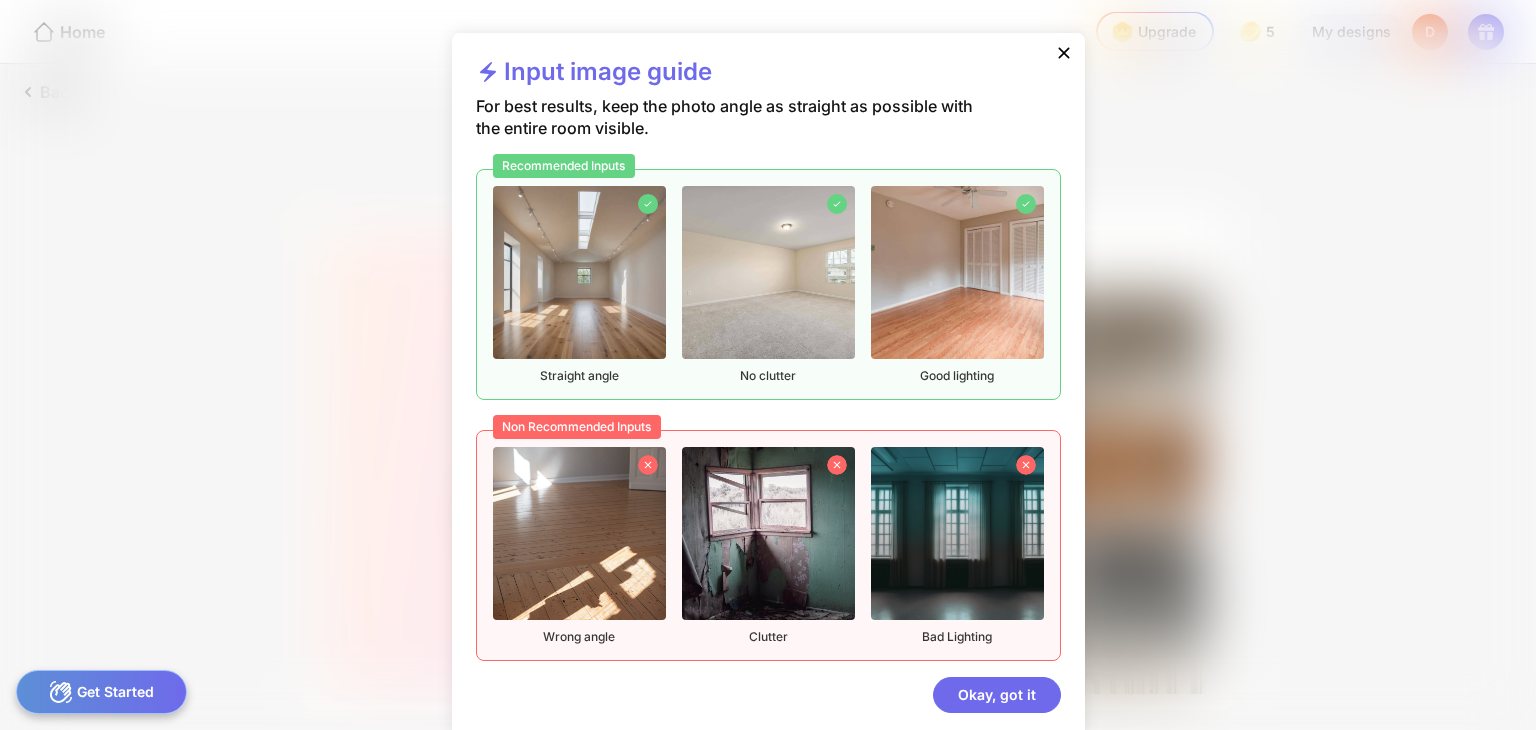 click 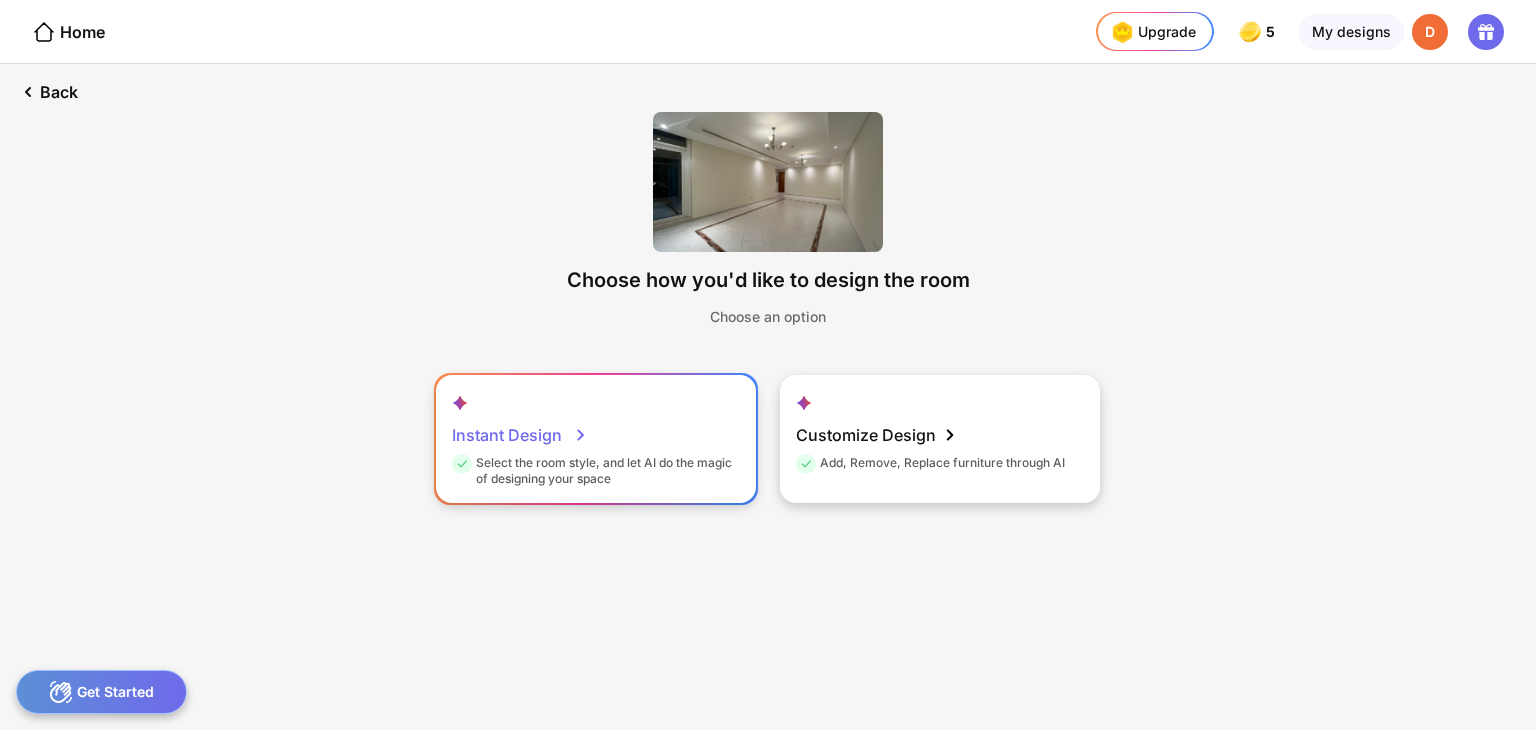 click on "Instant Design   Select the room style, and let AI do the magic of designing your space" at bounding box center [596, 439] 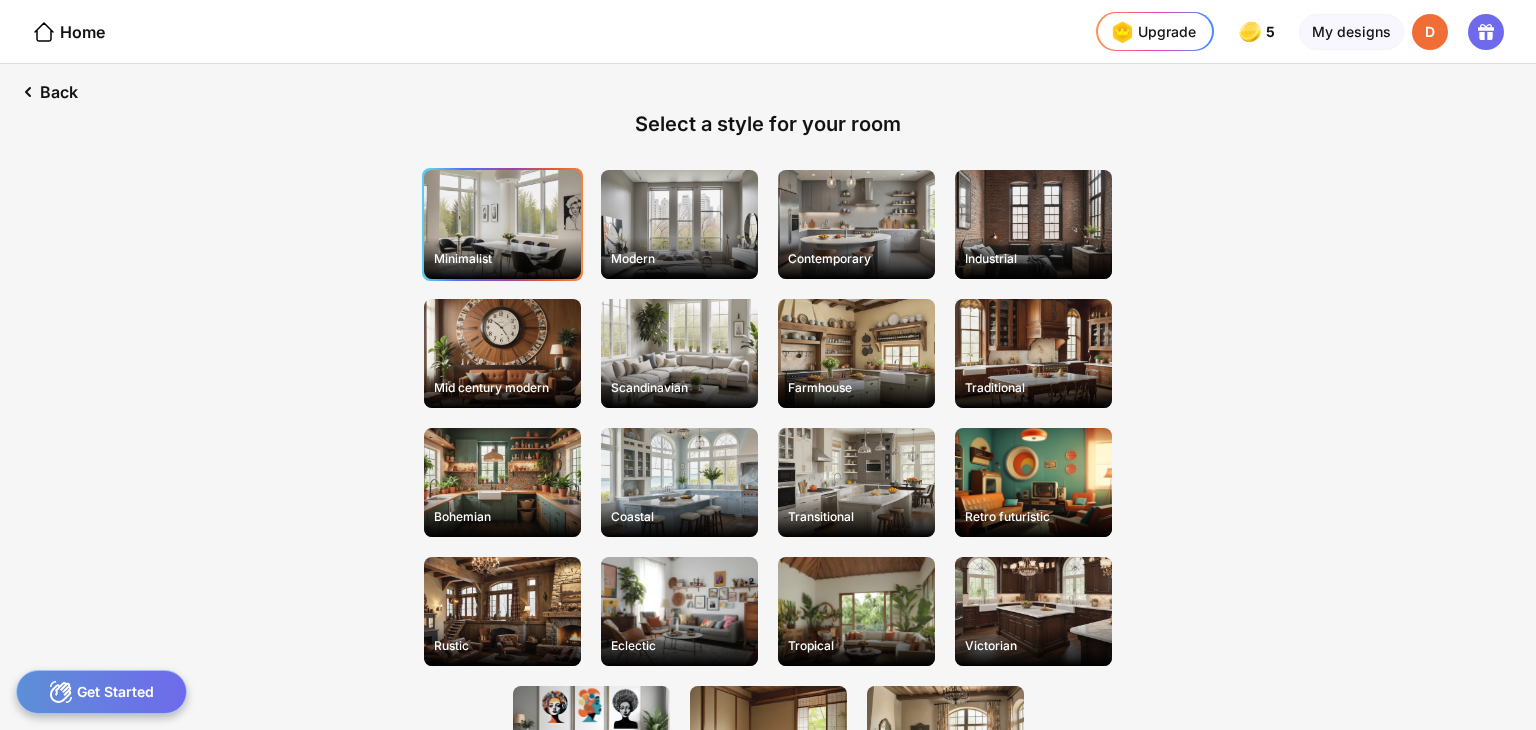click on "Minimalist" at bounding box center [502, 258] 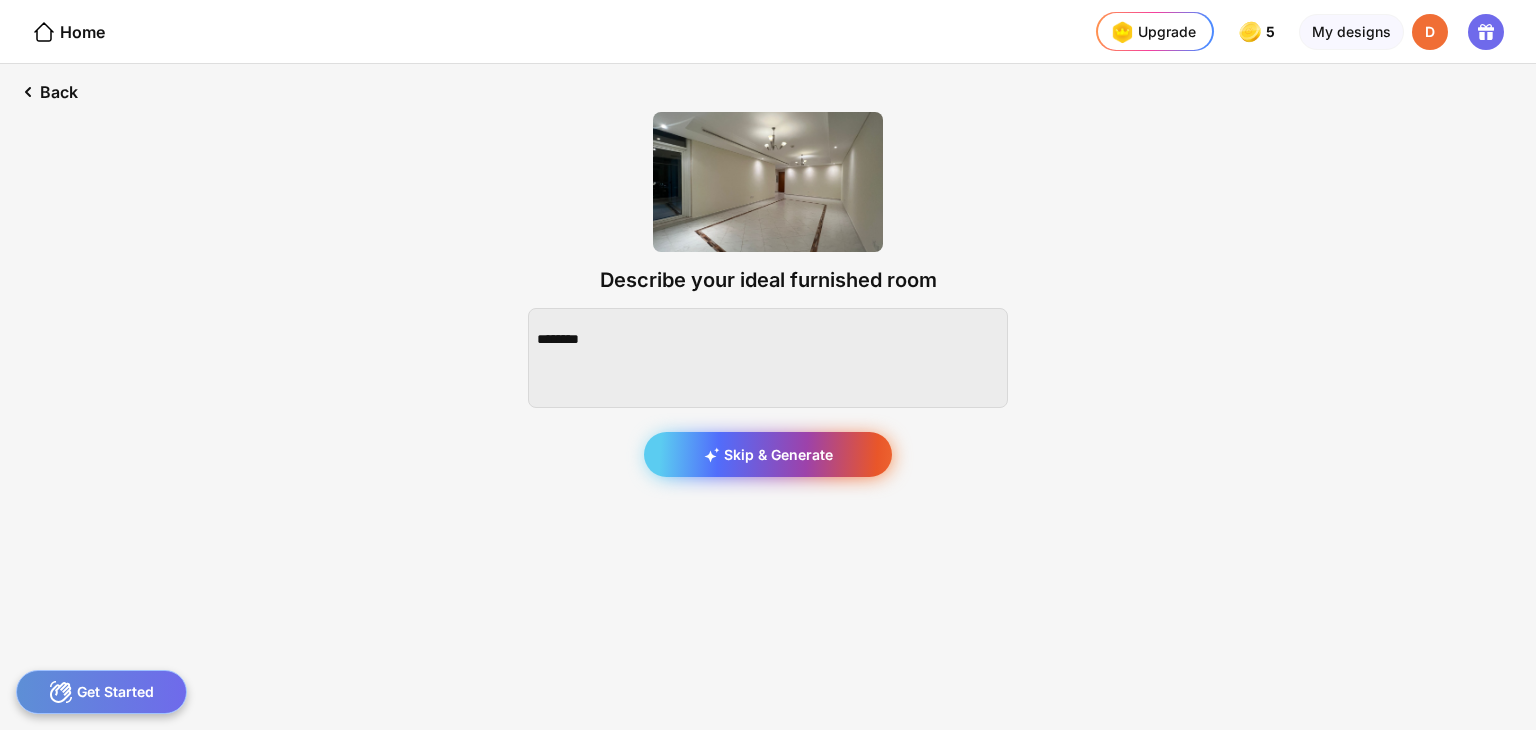 click on "Skip & Generate" at bounding box center (768, 454) 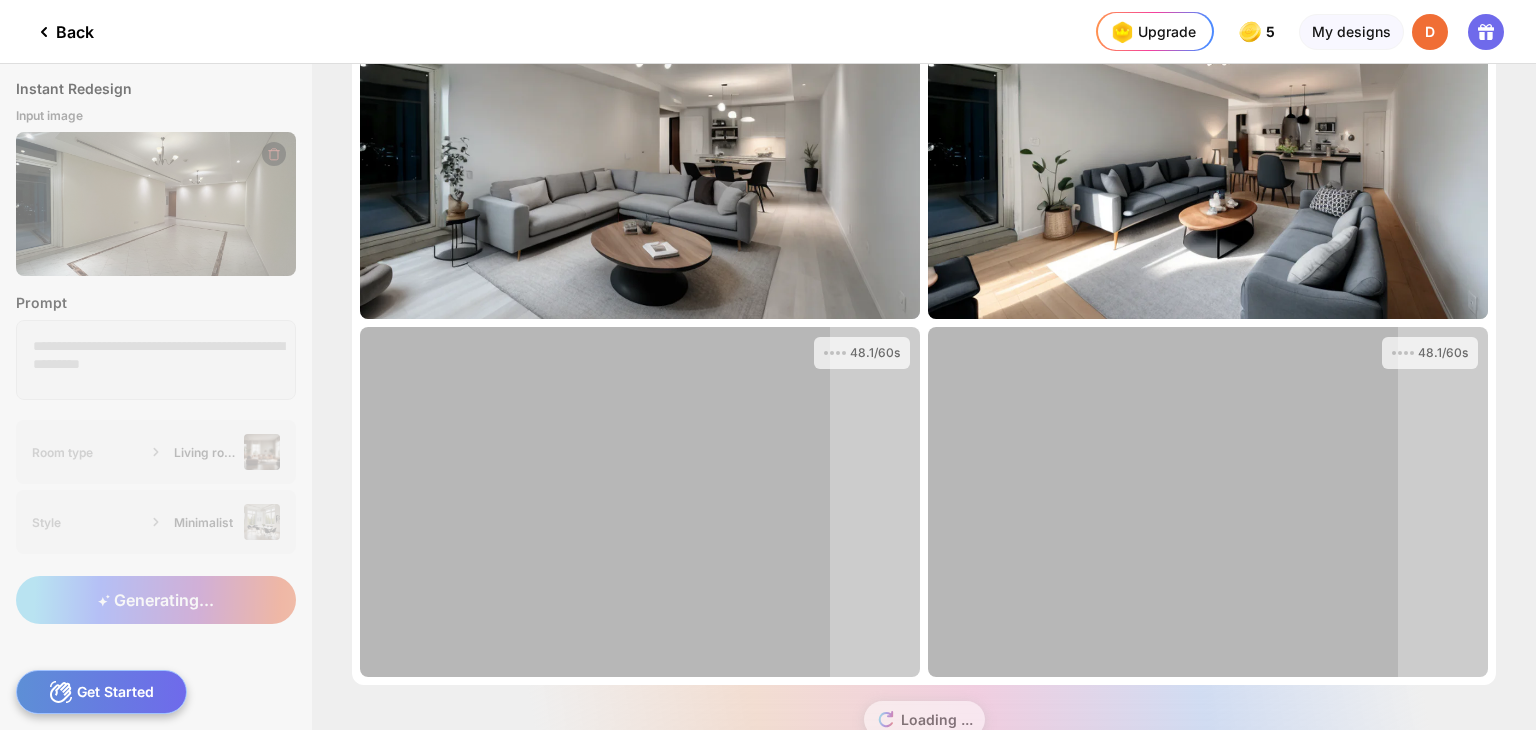 scroll, scrollTop: 172, scrollLeft: 0, axis: vertical 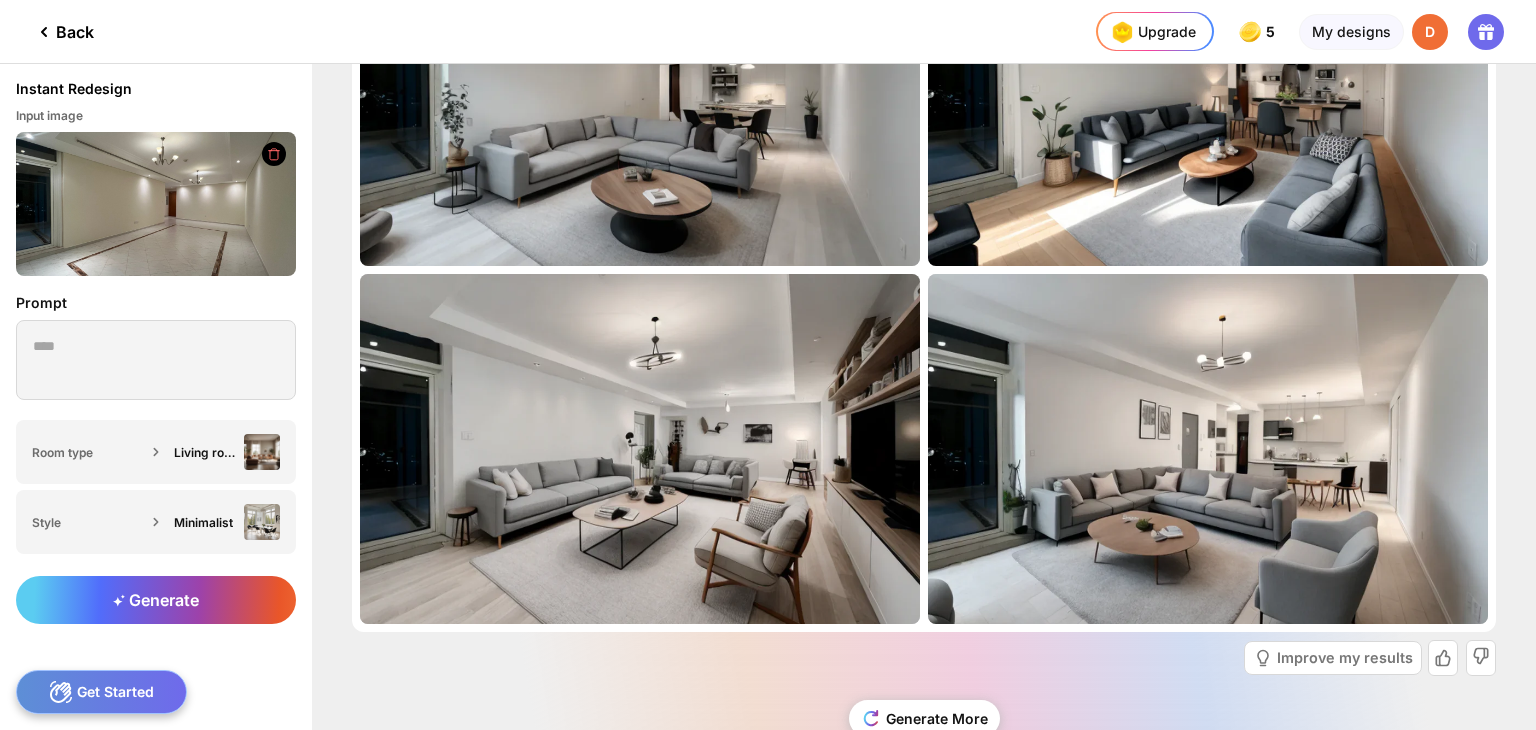 click 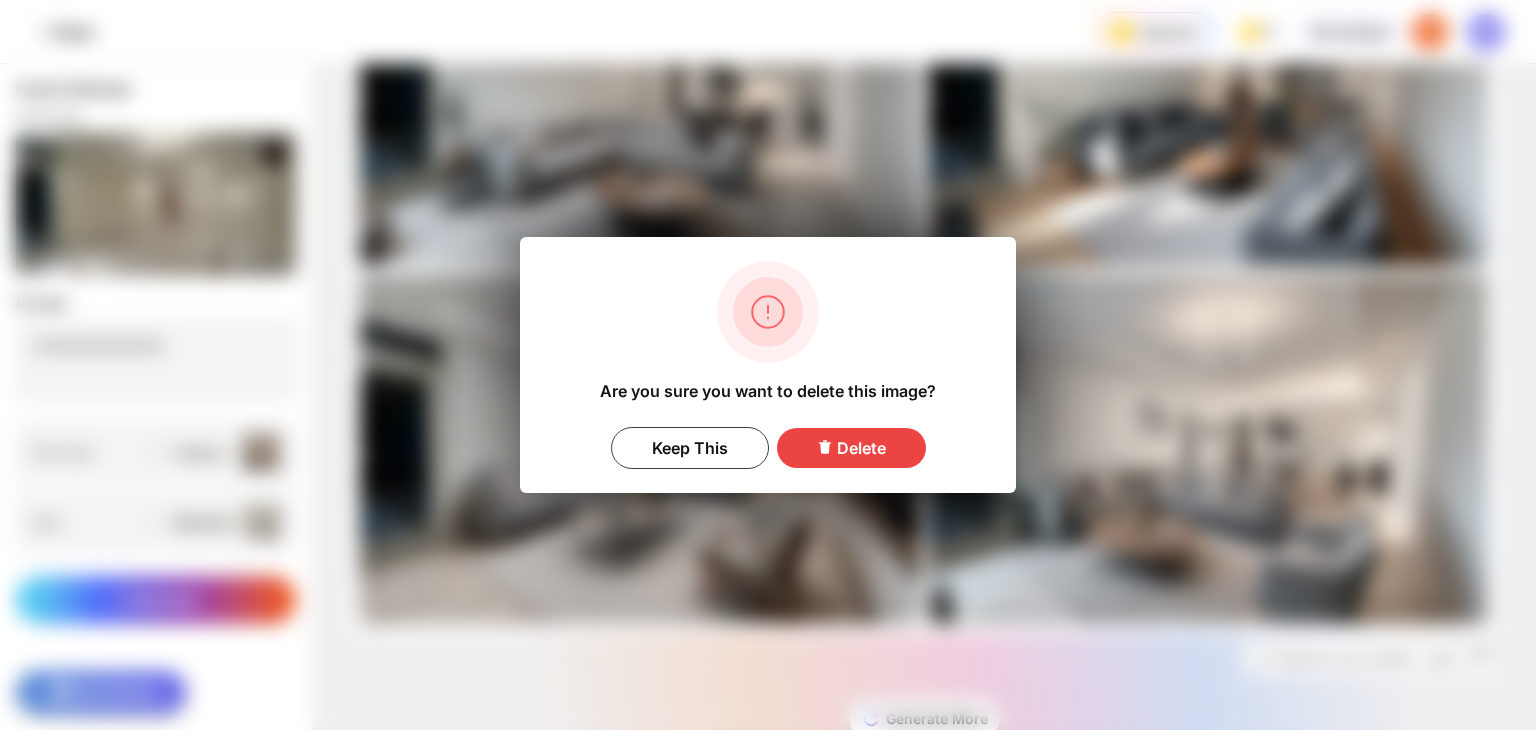 click 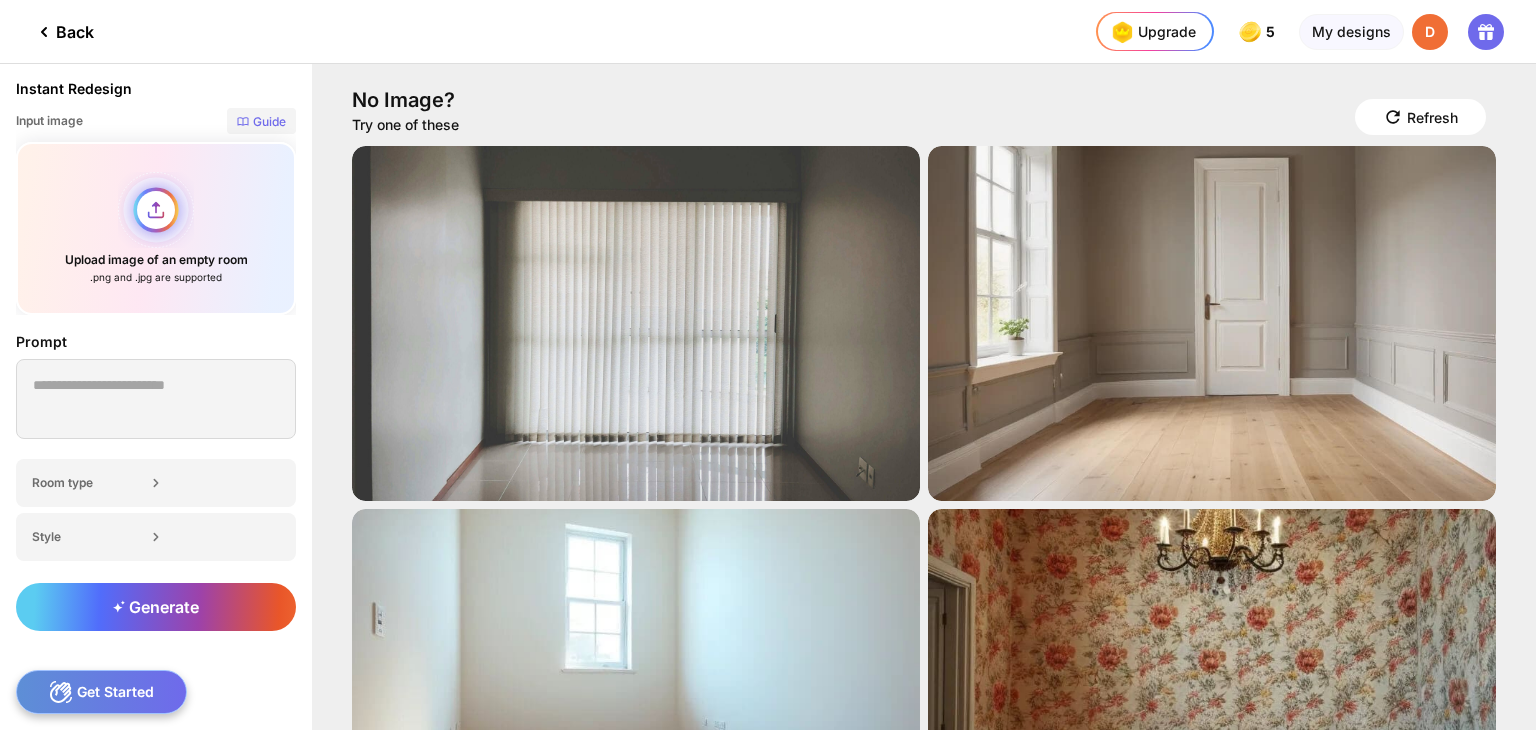 click on "Upload image of an empty room .png and .jpg are supported" at bounding box center (156, 228) 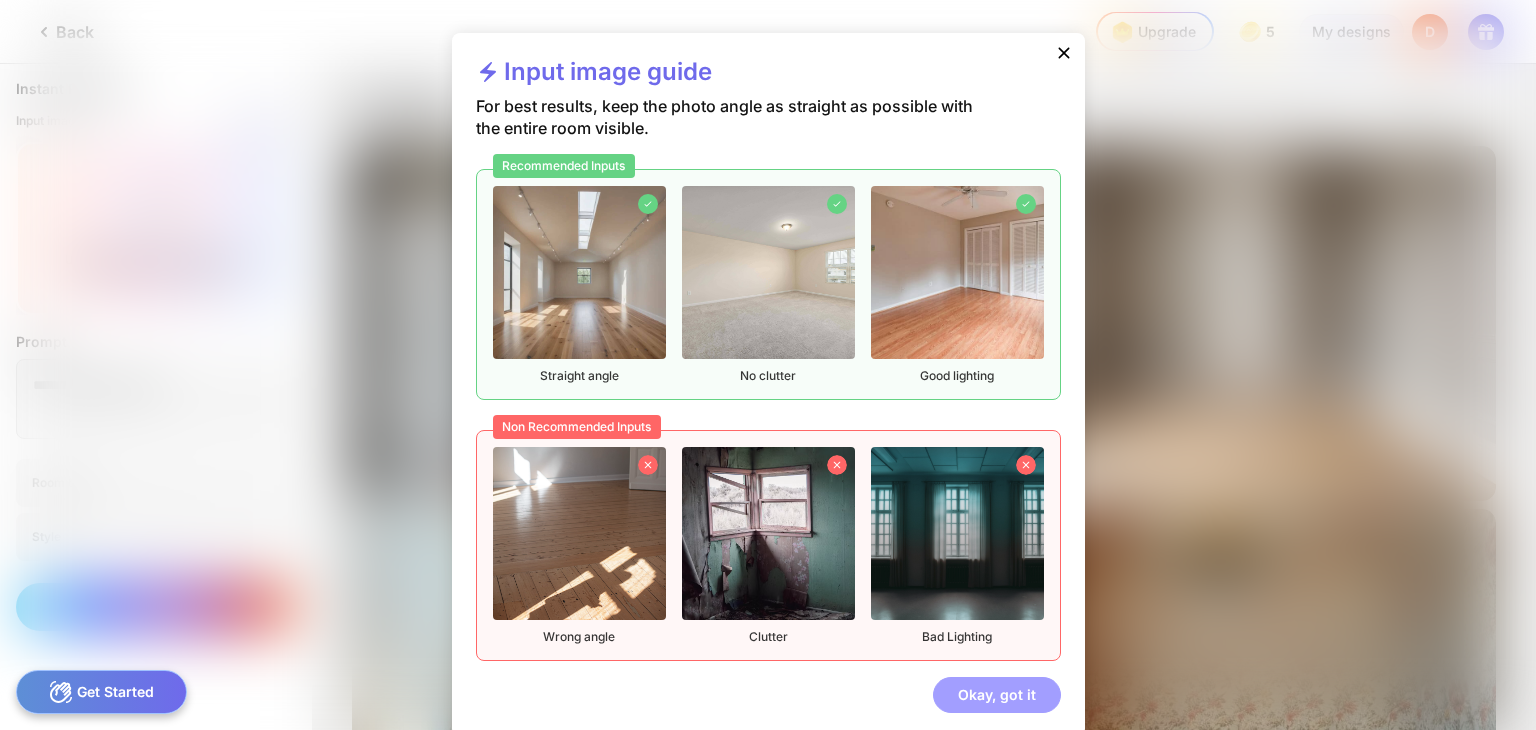 click on "Okay, got it" at bounding box center [997, 695] 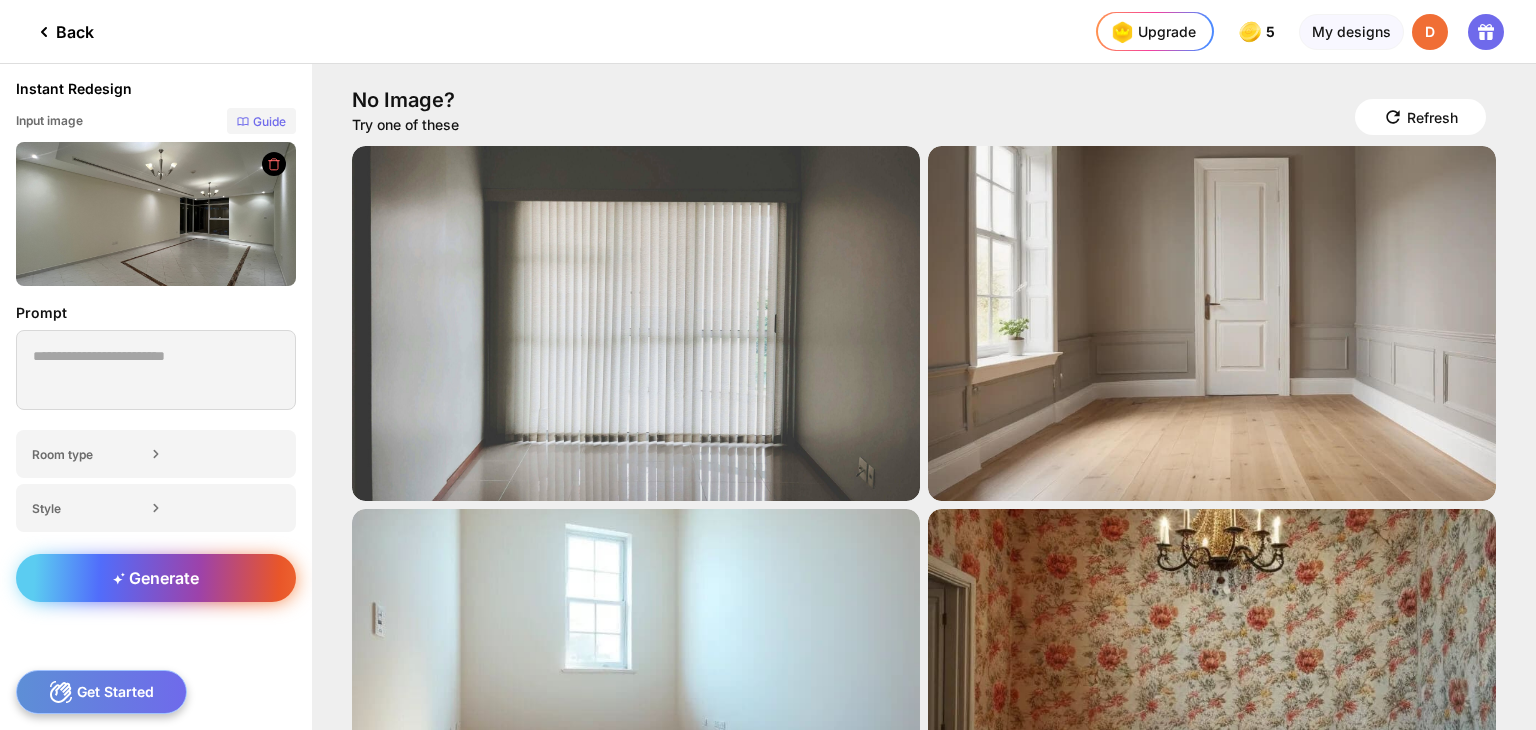 click on "Generate" at bounding box center [156, 578] 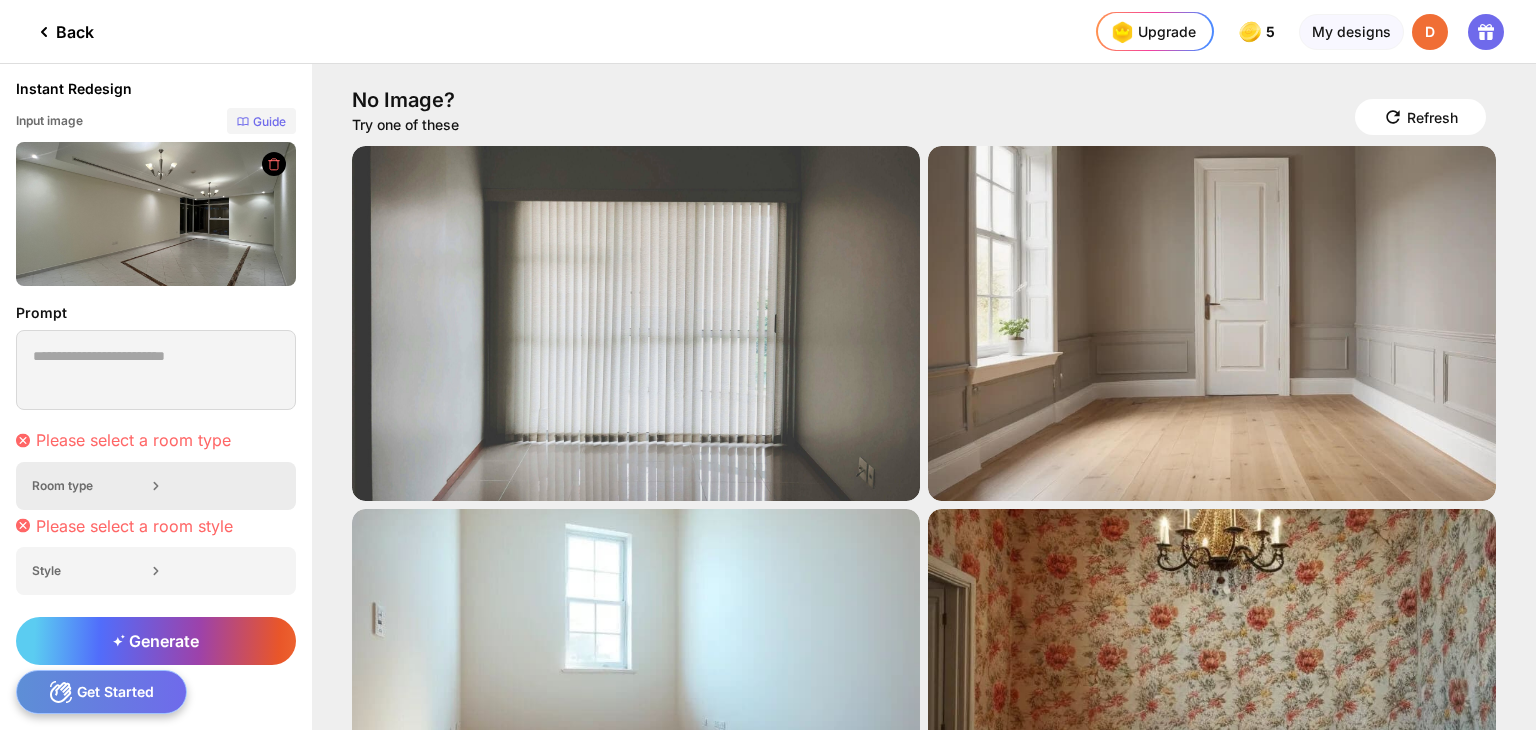 click on "Room type" at bounding box center (89, 485) 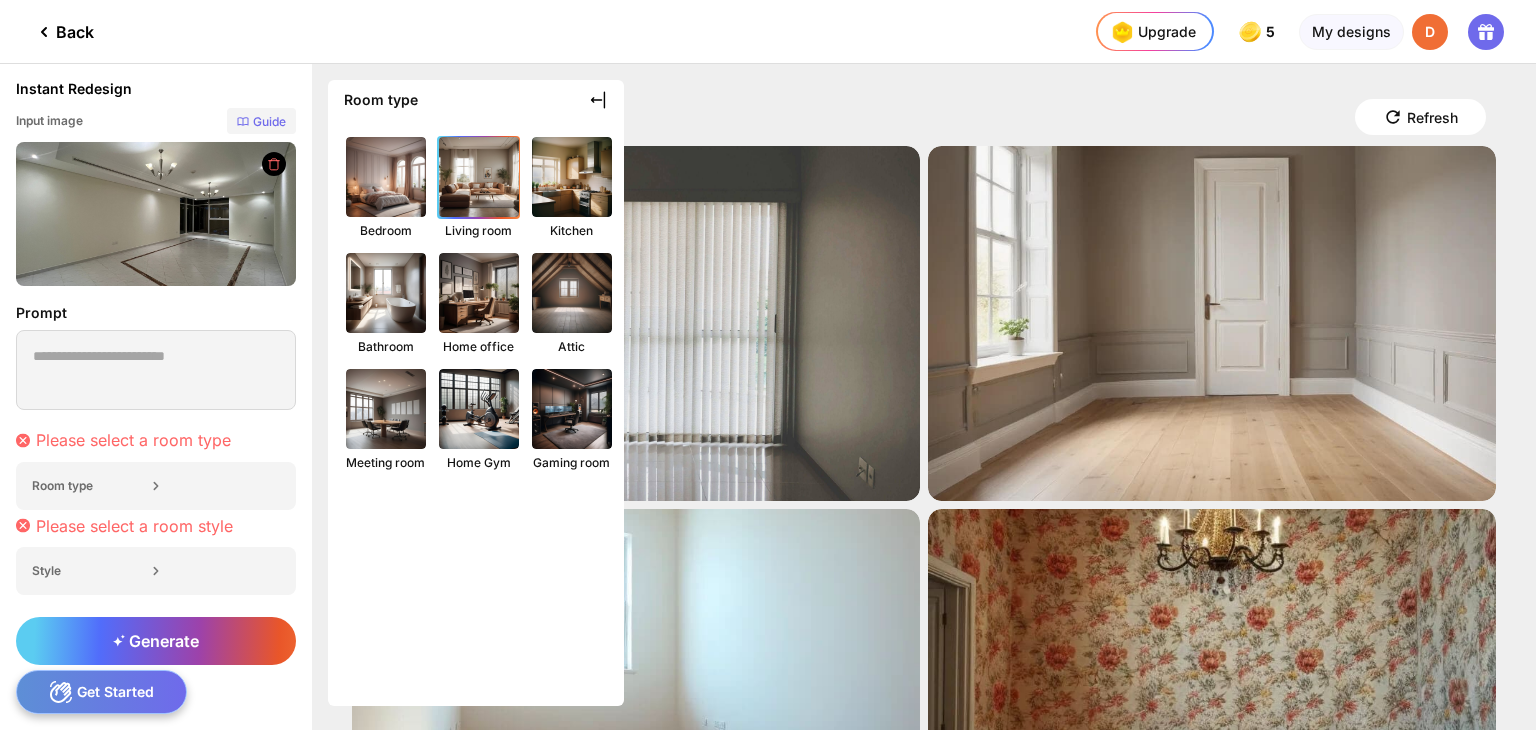 click at bounding box center (479, 177) 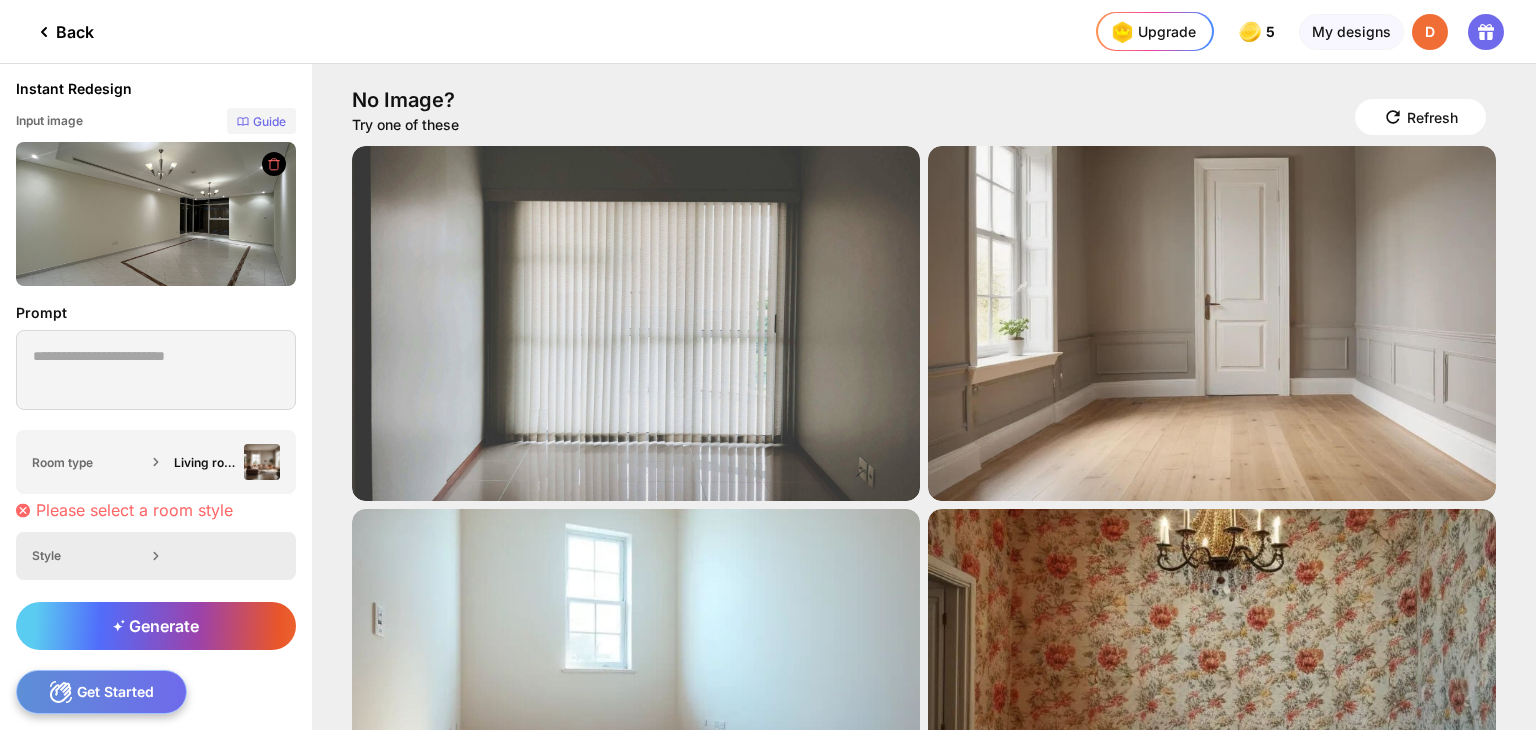 click 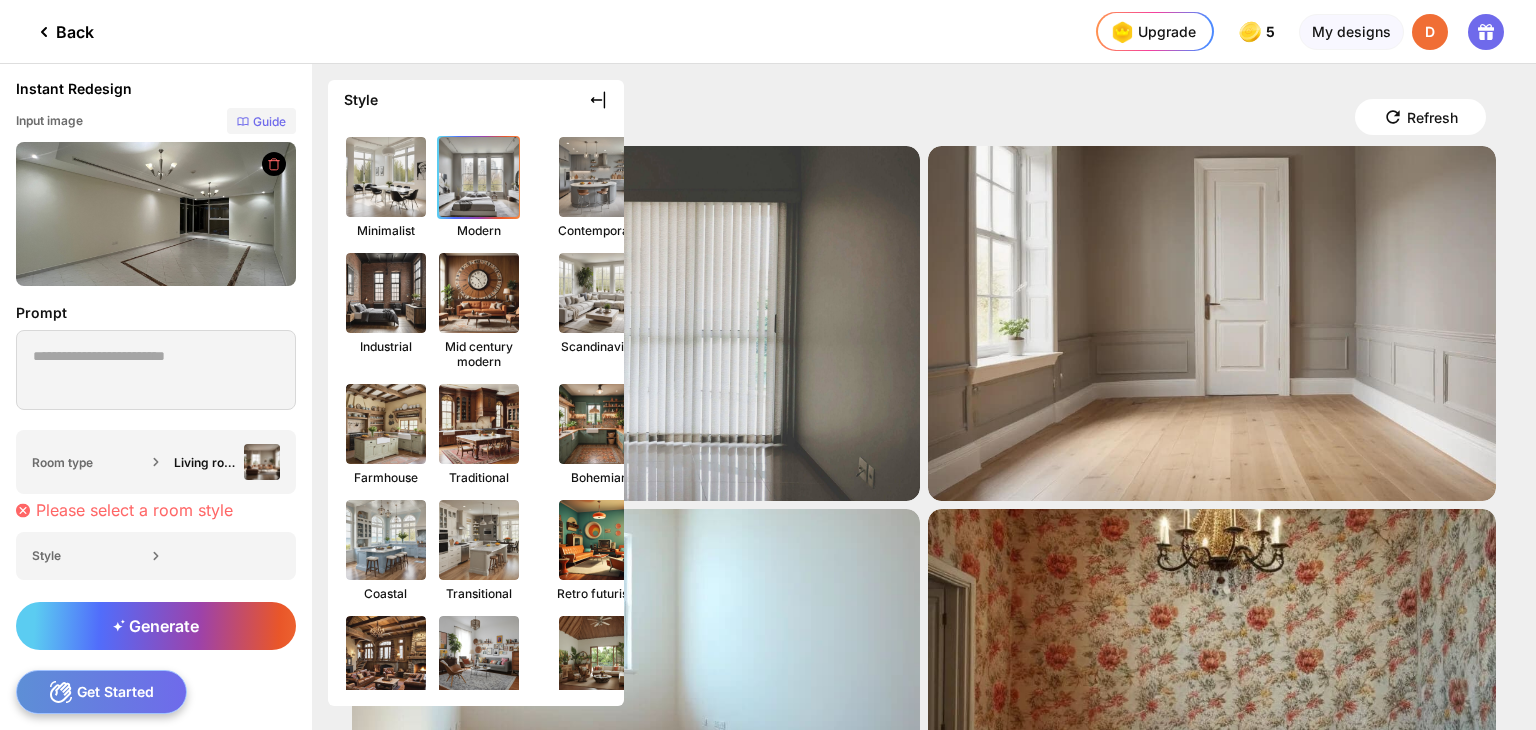 click at bounding box center [479, 177] 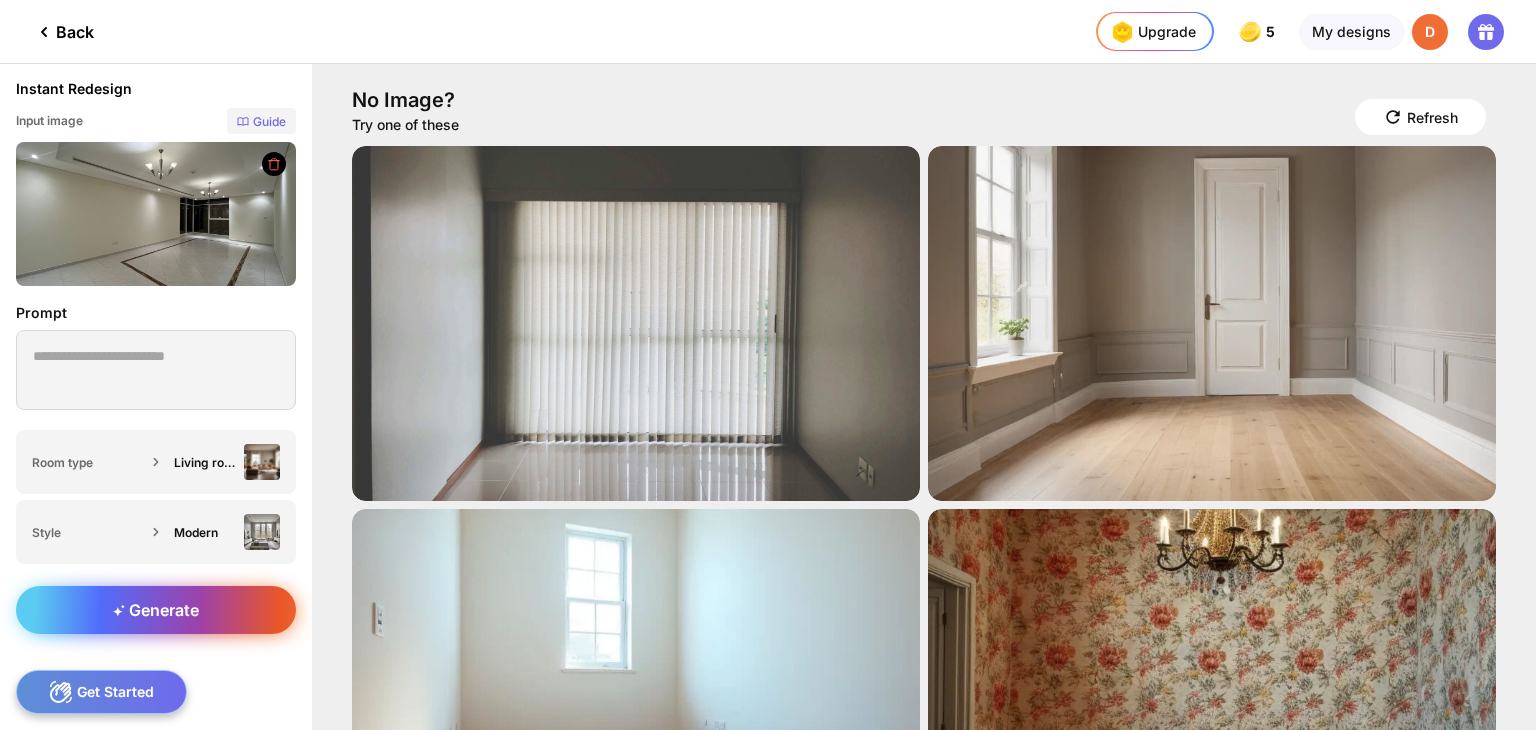 click on "Generate" at bounding box center [156, 610] 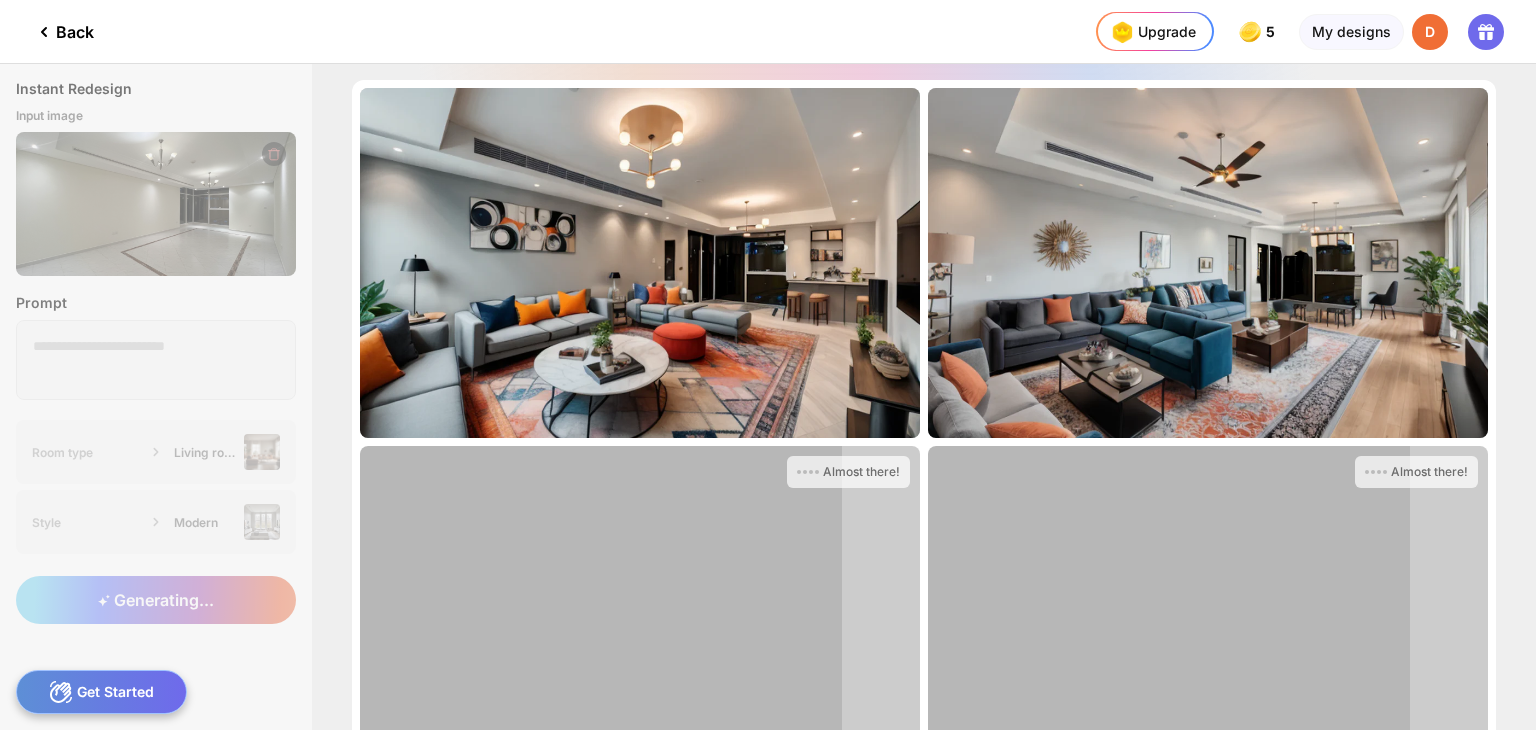 click on "Almost there! Almost there... Edit Design Almost there! Almost there... Edit Design Almost there! Almost there... Edit Design Almost there! Almost there... Edit Design Loading ..." 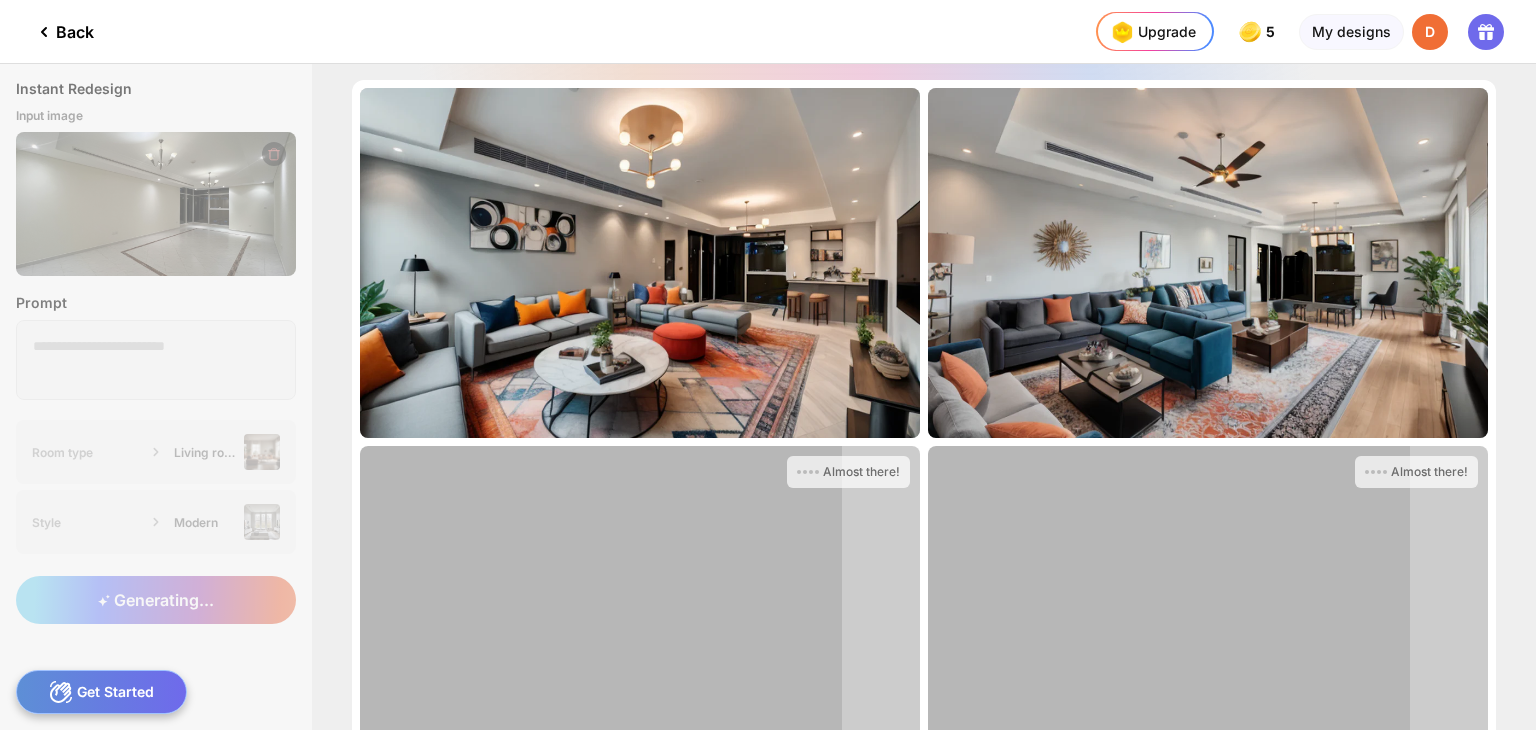 click on "Almost there! Almost there... Edit Design Almost there! Almost there... Edit Design Almost there! Almost there... Edit Design Almost there! Almost there... Edit Design Loading ..." 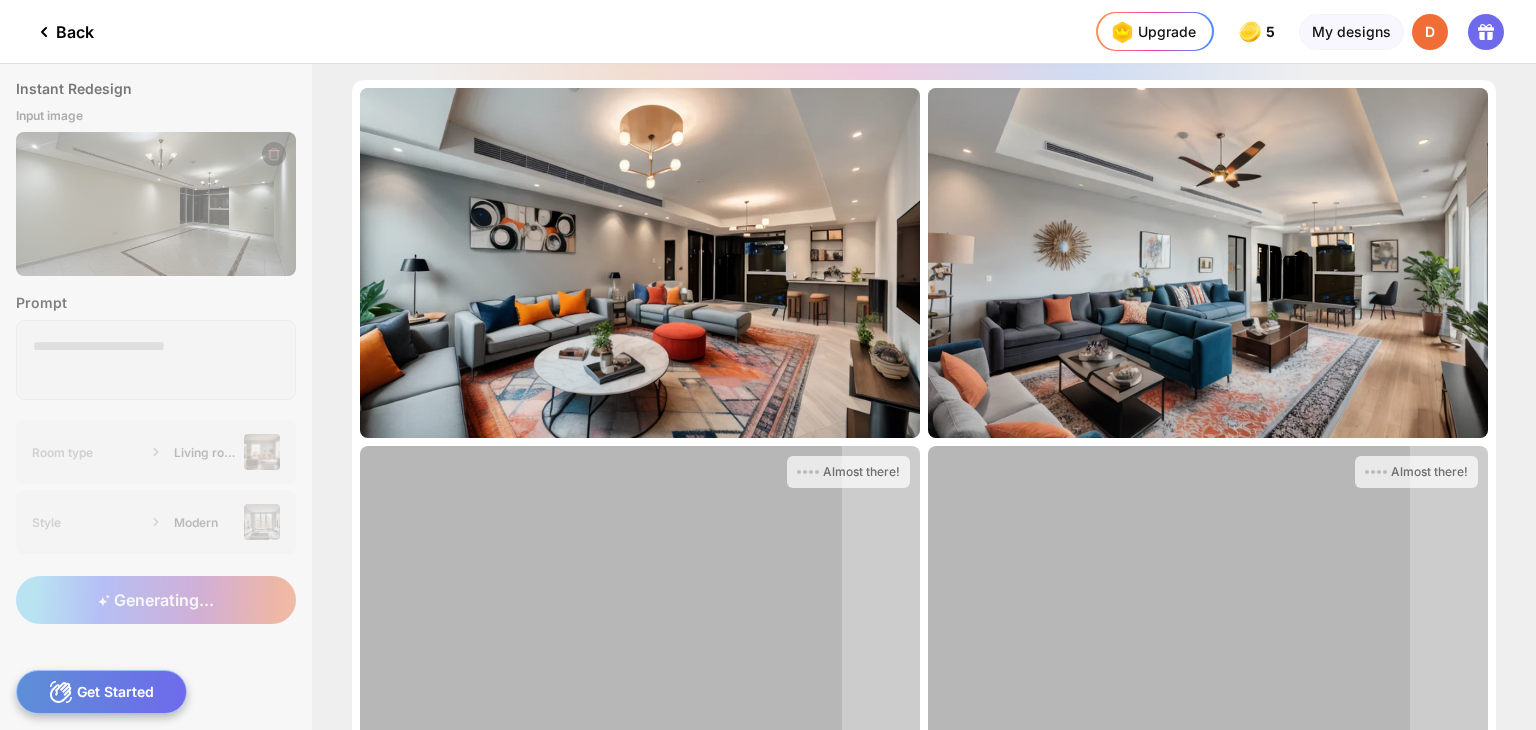 click on "Almost there! Almost there... Edit Design Almost there! Almost there... Edit Design Almost there! Almost there... Edit Design Almost there! Almost there... Edit Design Loading ..." 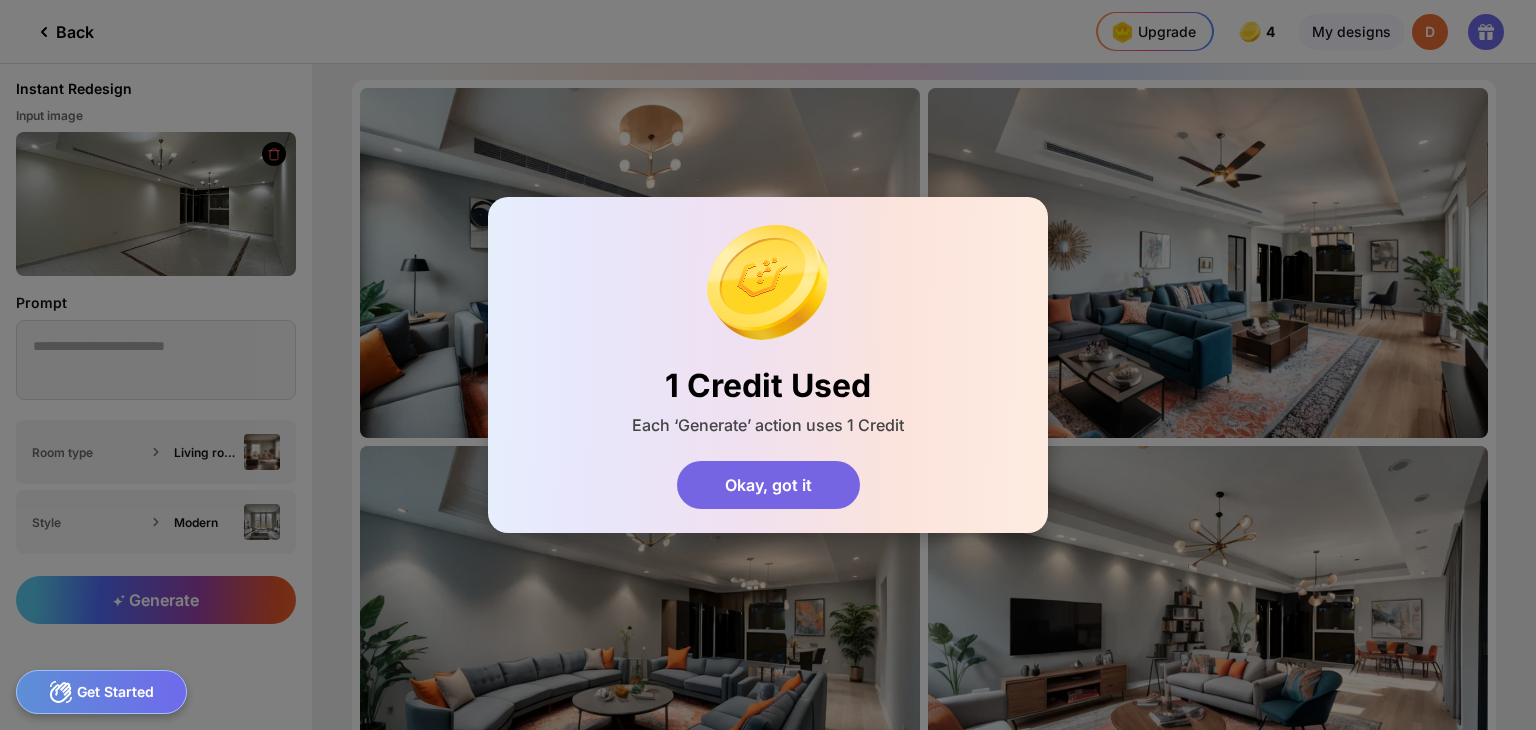 click on "Okay, got it" at bounding box center [768, 485] 